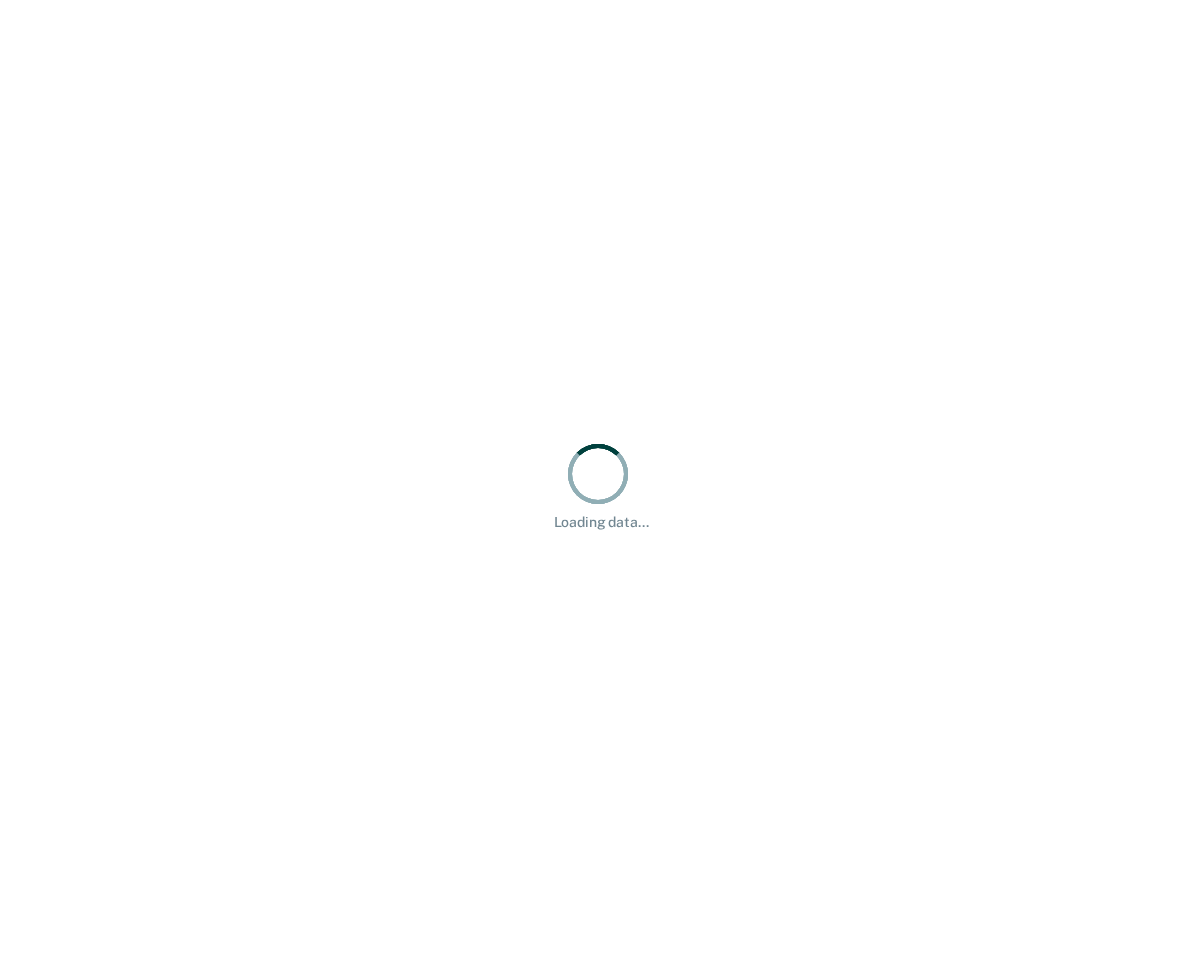 scroll, scrollTop: 0, scrollLeft: 0, axis: both 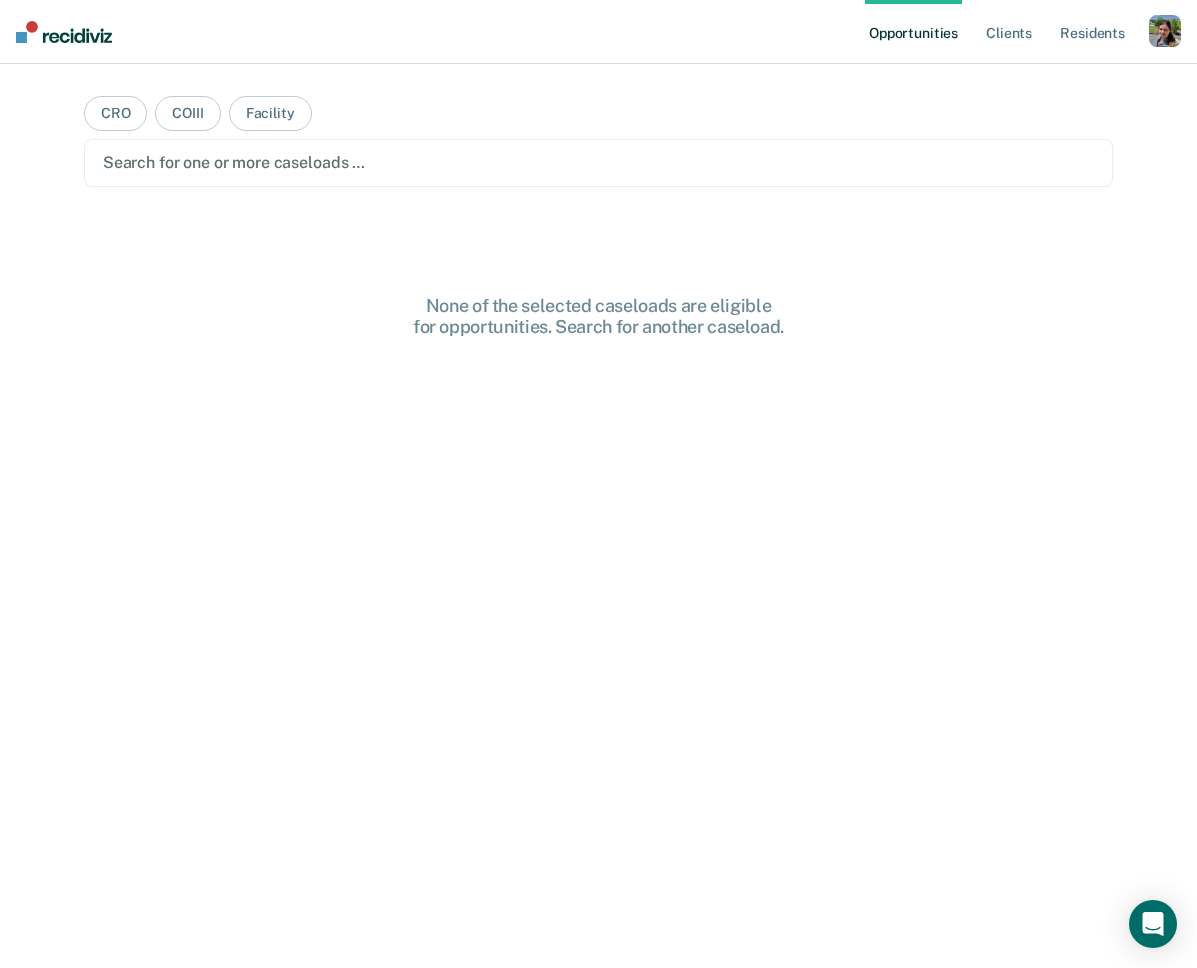 click at bounding box center [1165, 31] 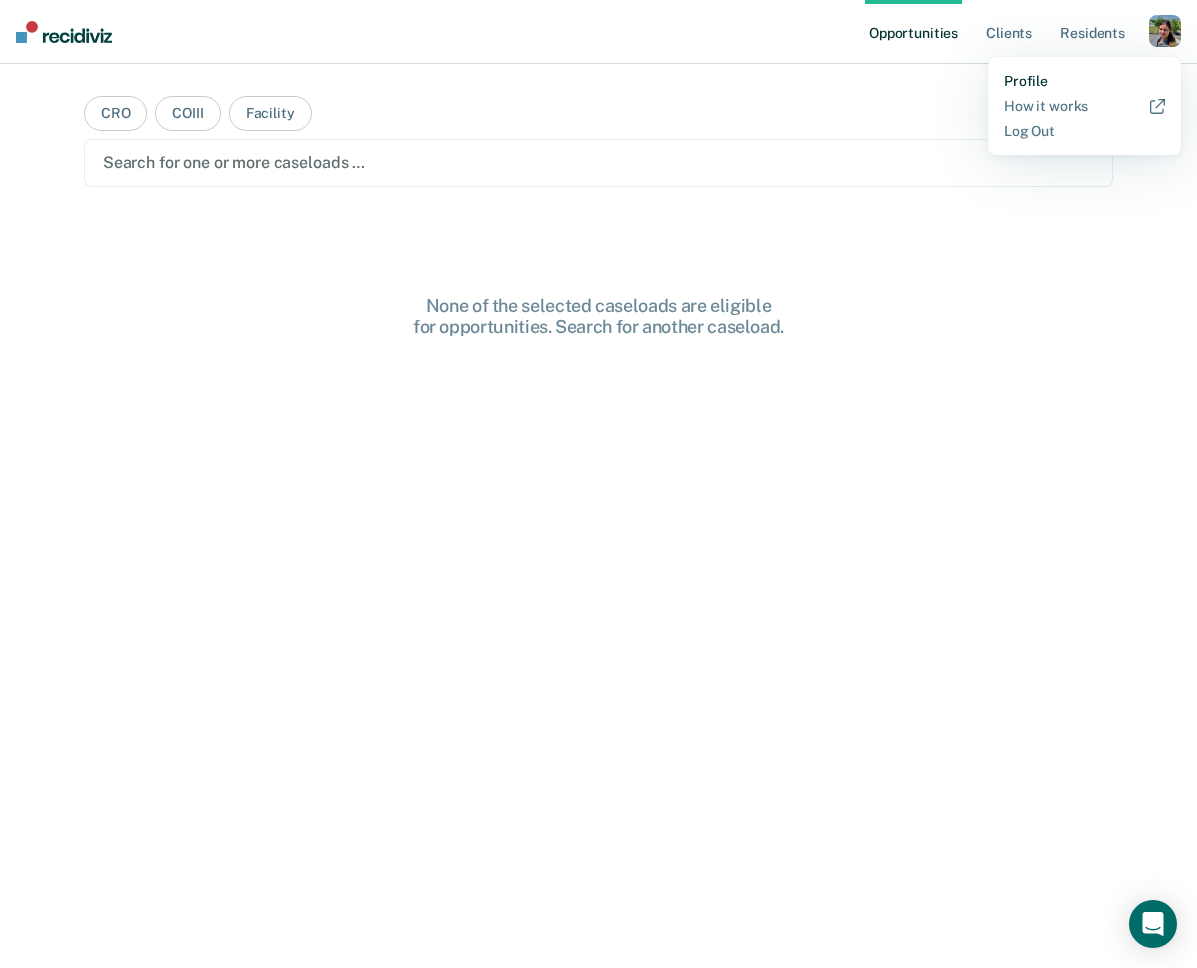 click on "Profile" at bounding box center (1084, 81) 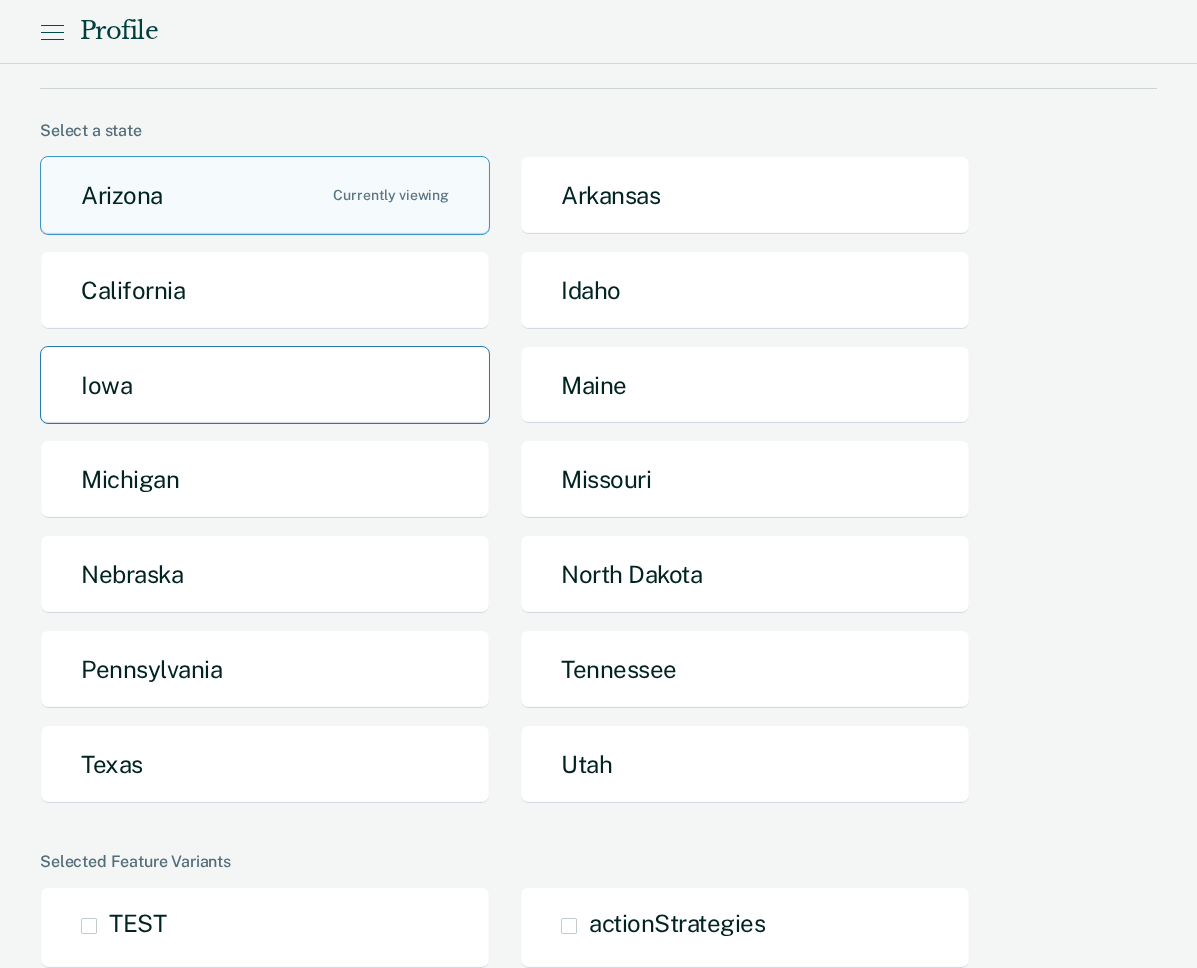 scroll, scrollTop: 129, scrollLeft: 0, axis: vertical 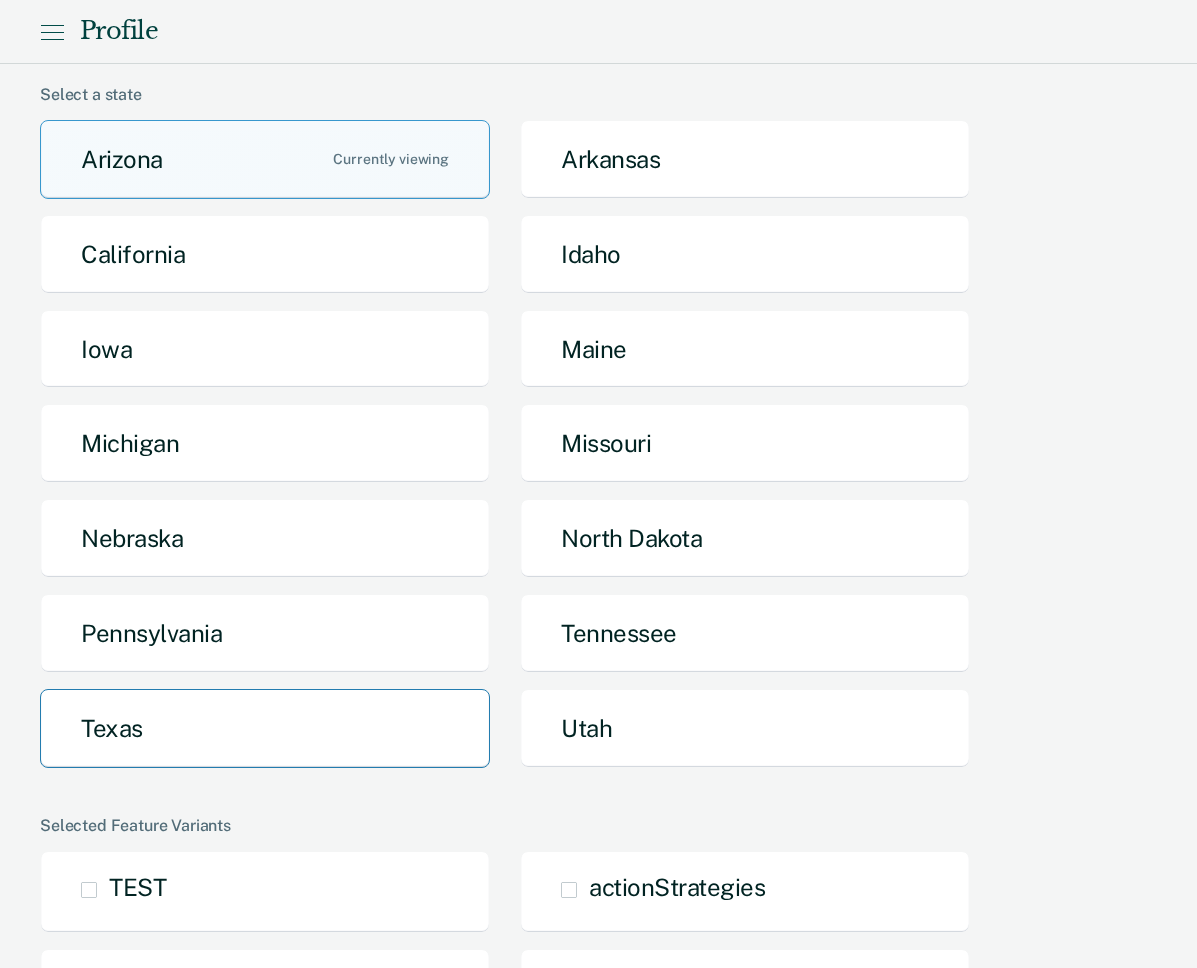 click on "Texas" at bounding box center [265, 728] 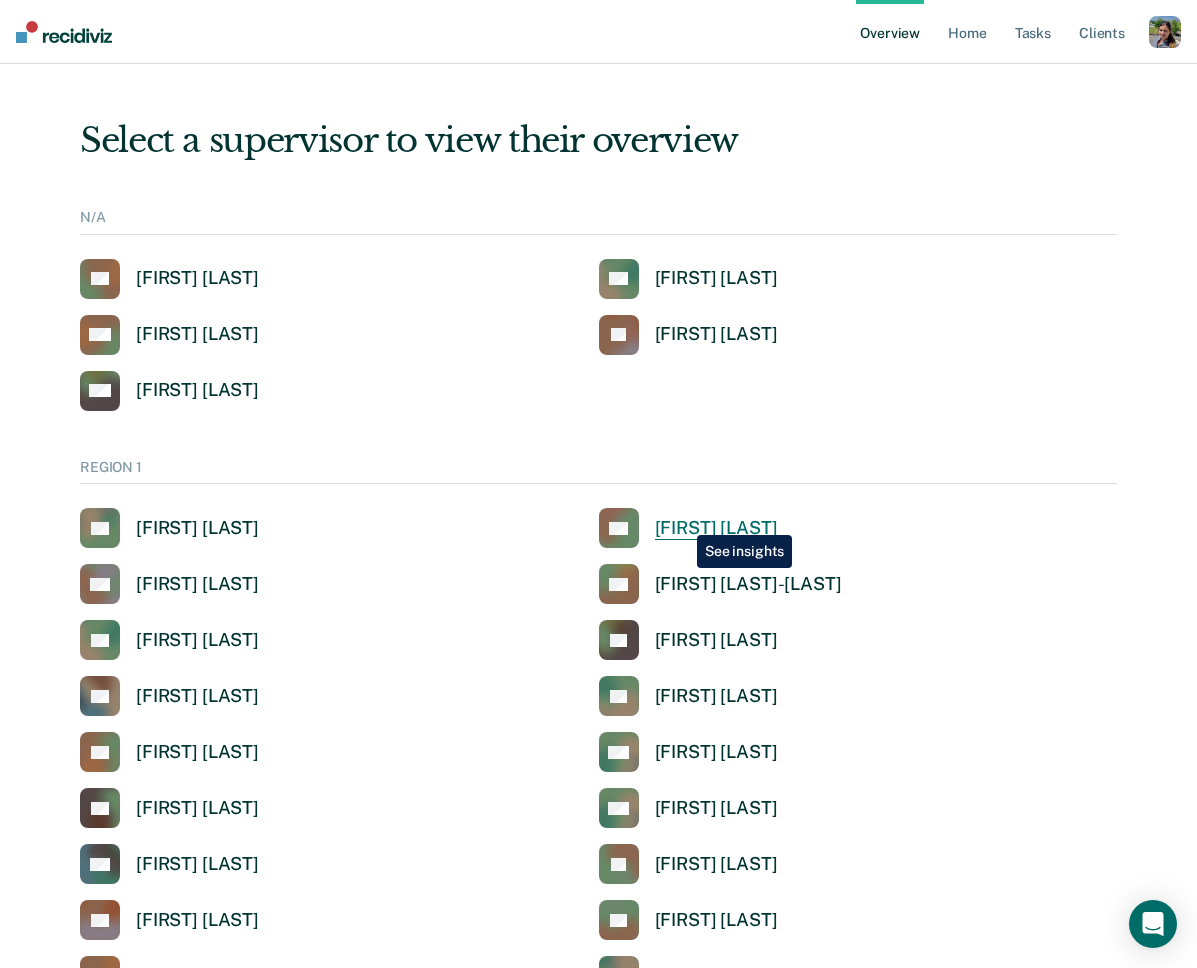 click on "[FIRST] [LAST]" at bounding box center [716, 528] 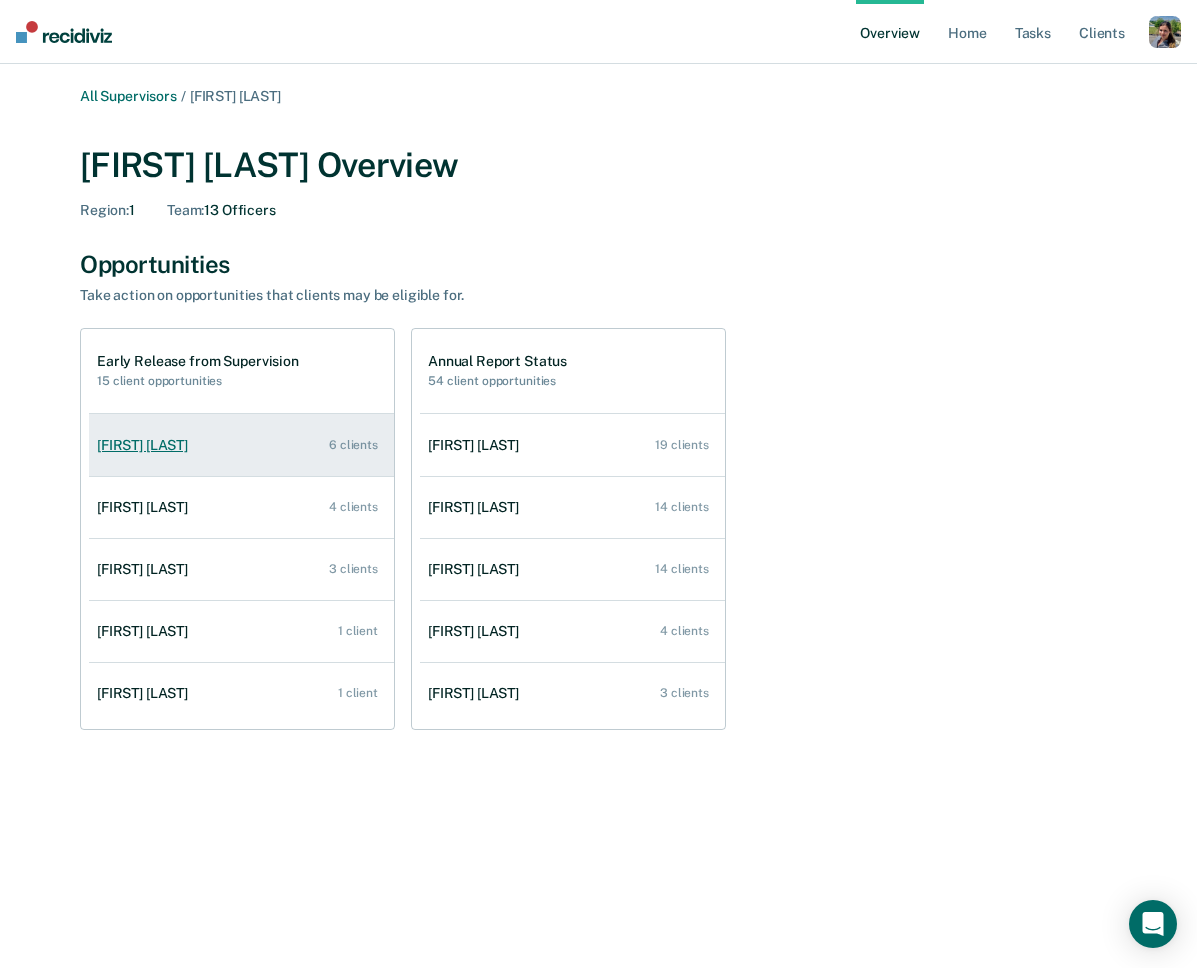 click on "[FIRST] [LAST]" at bounding box center (146, 445) 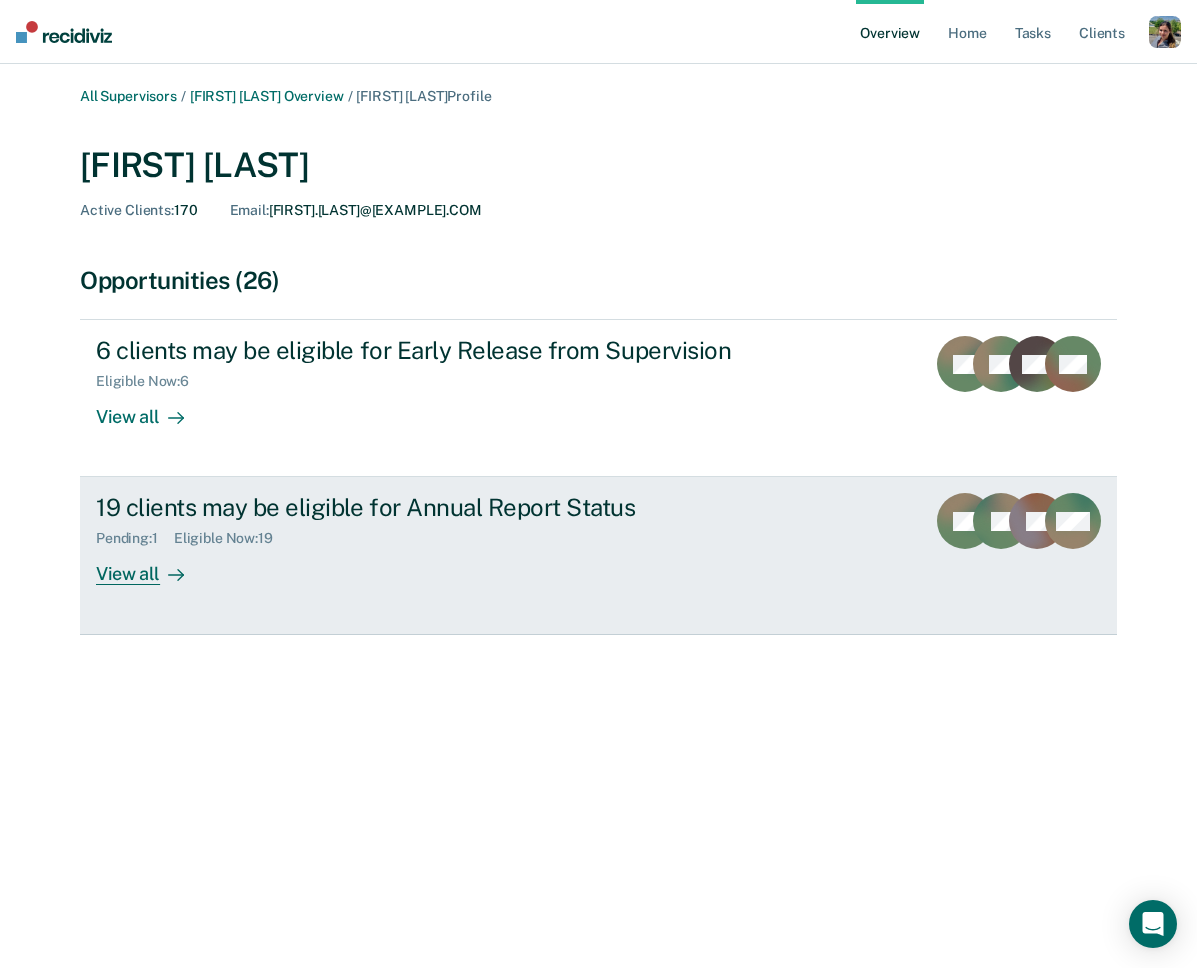 click on "View all" at bounding box center (152, 566) 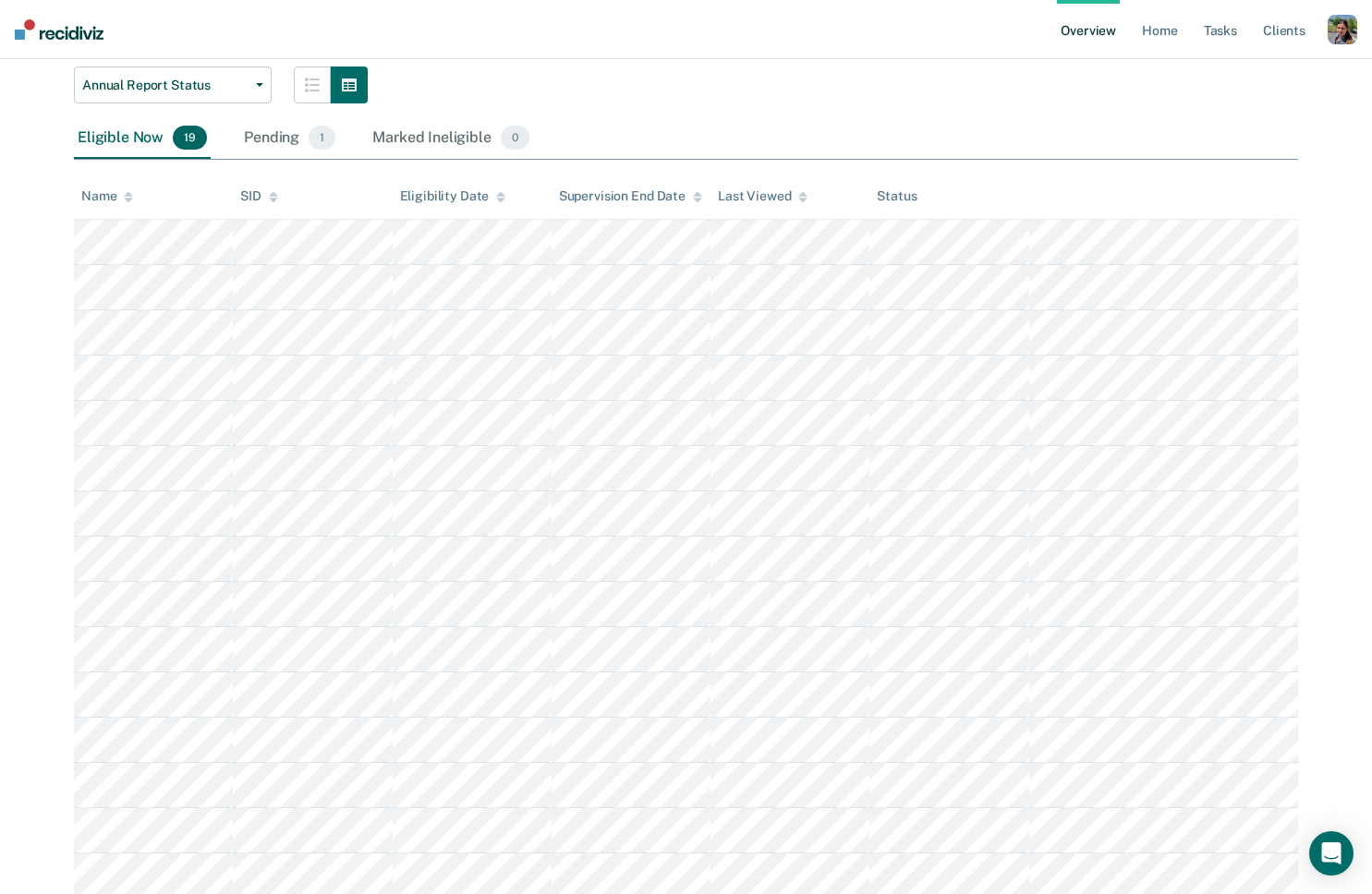 scroll, scrollTop: 0, scrollLeft: 0, axis: both 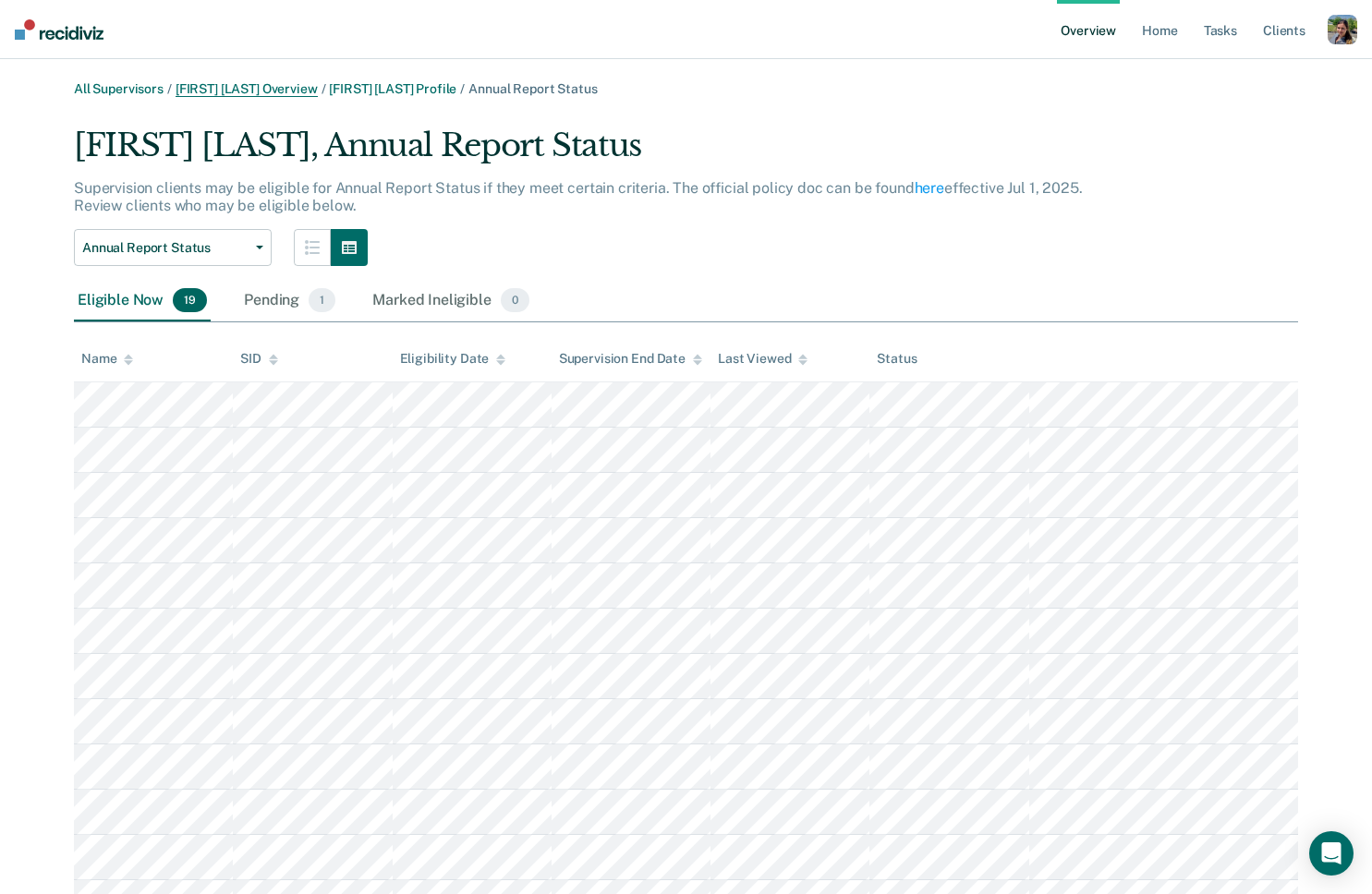 click on "[FIRST] [LAST] Overview" at bounding box center (247, 89) 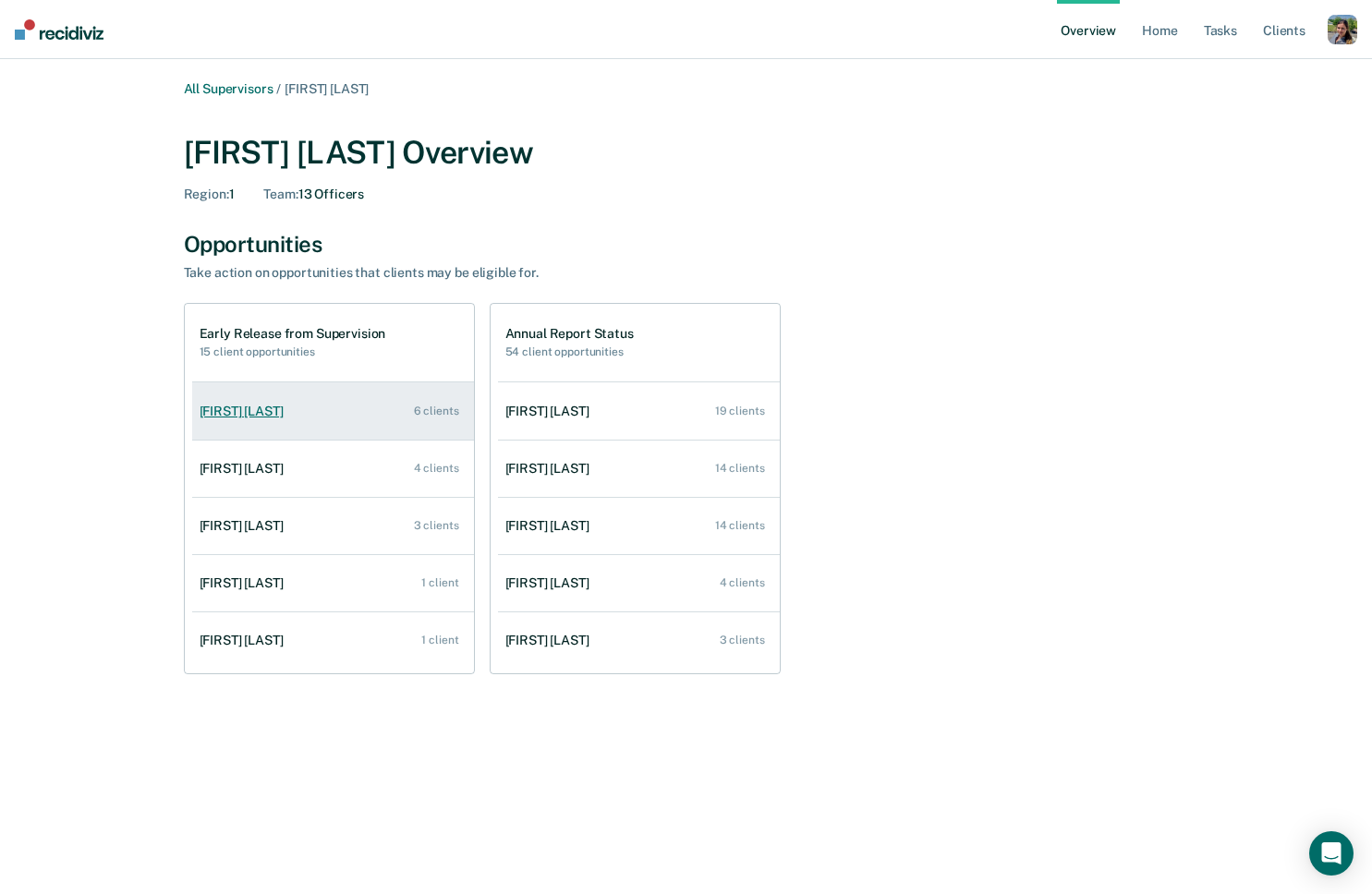 click on "[FIRST] [LAST]" at bounding box center [245, 411] 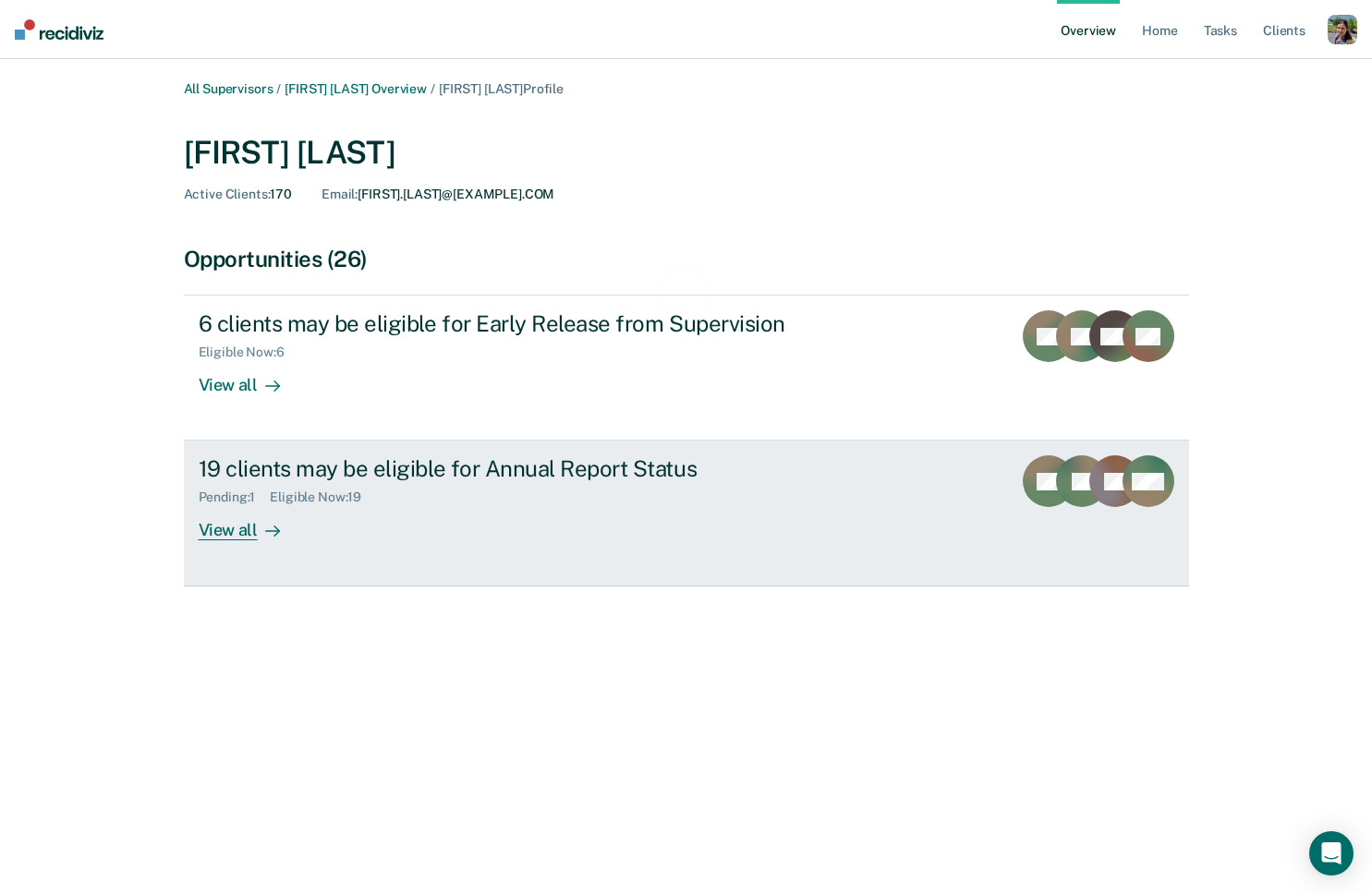 click on "Pending : 1 Eligible Now : 19" at bounding box center (523, 493) 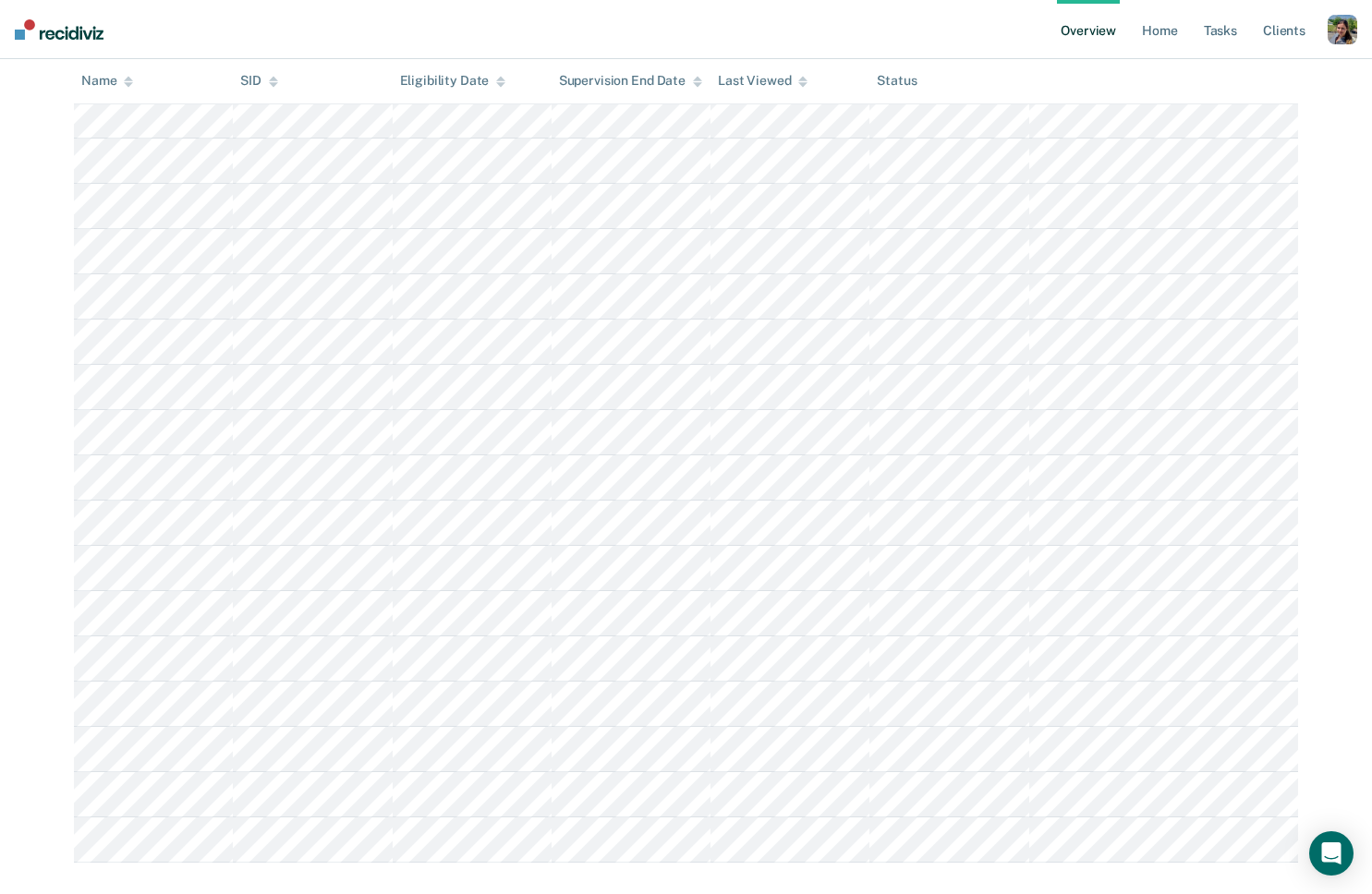 scroll, scrollTop: 407, scrollLeft: 0, axis: vertical 